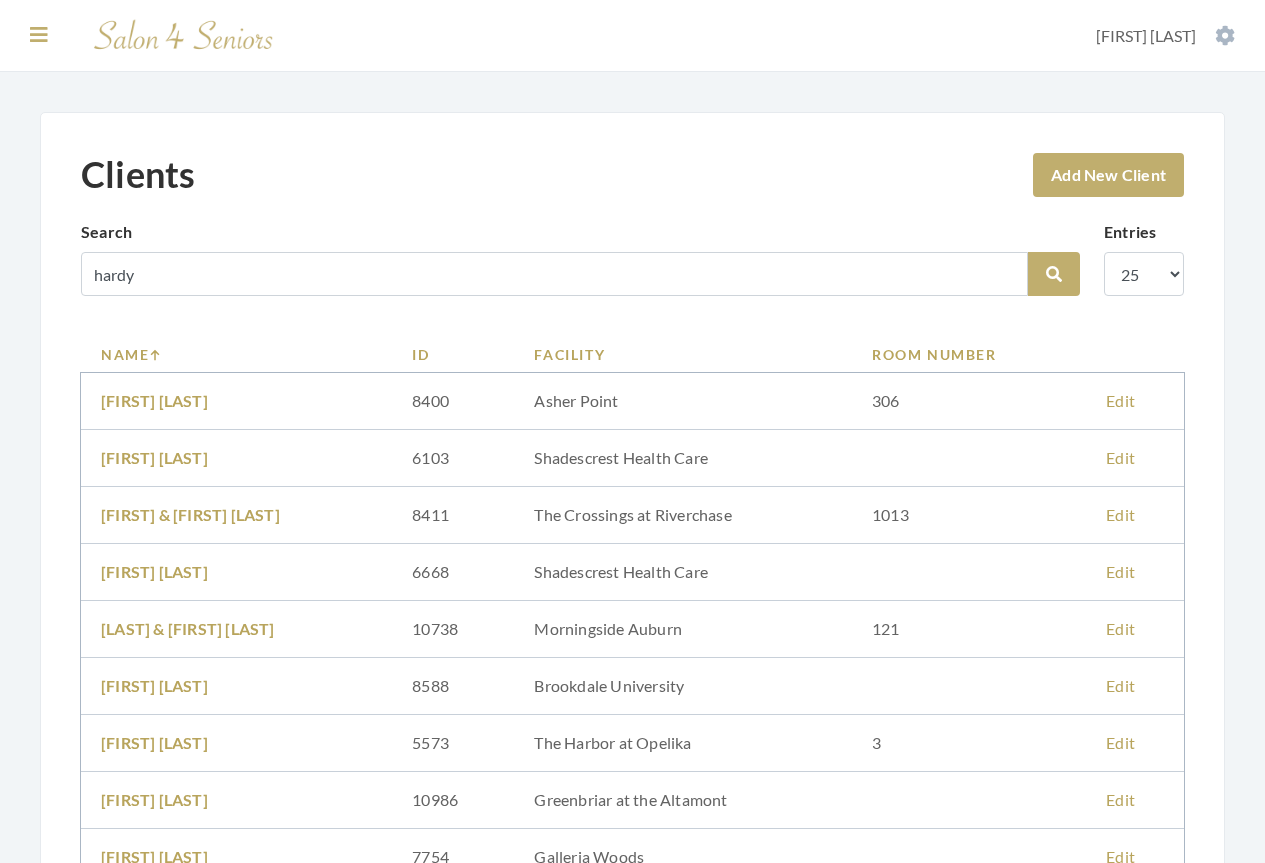 scroll, scrollTop: 0, scrollLeft: 0, axis: both 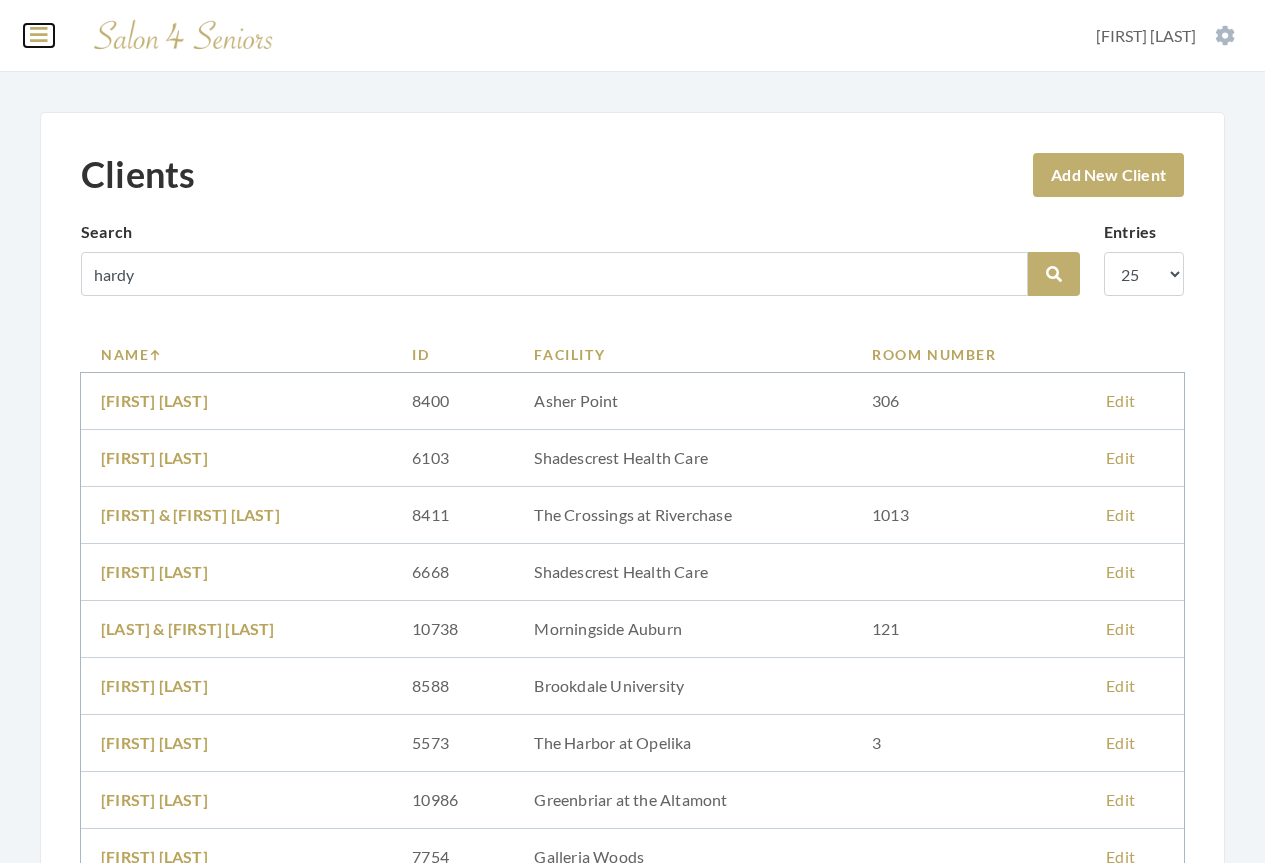 click at bounding box center [39, 35] 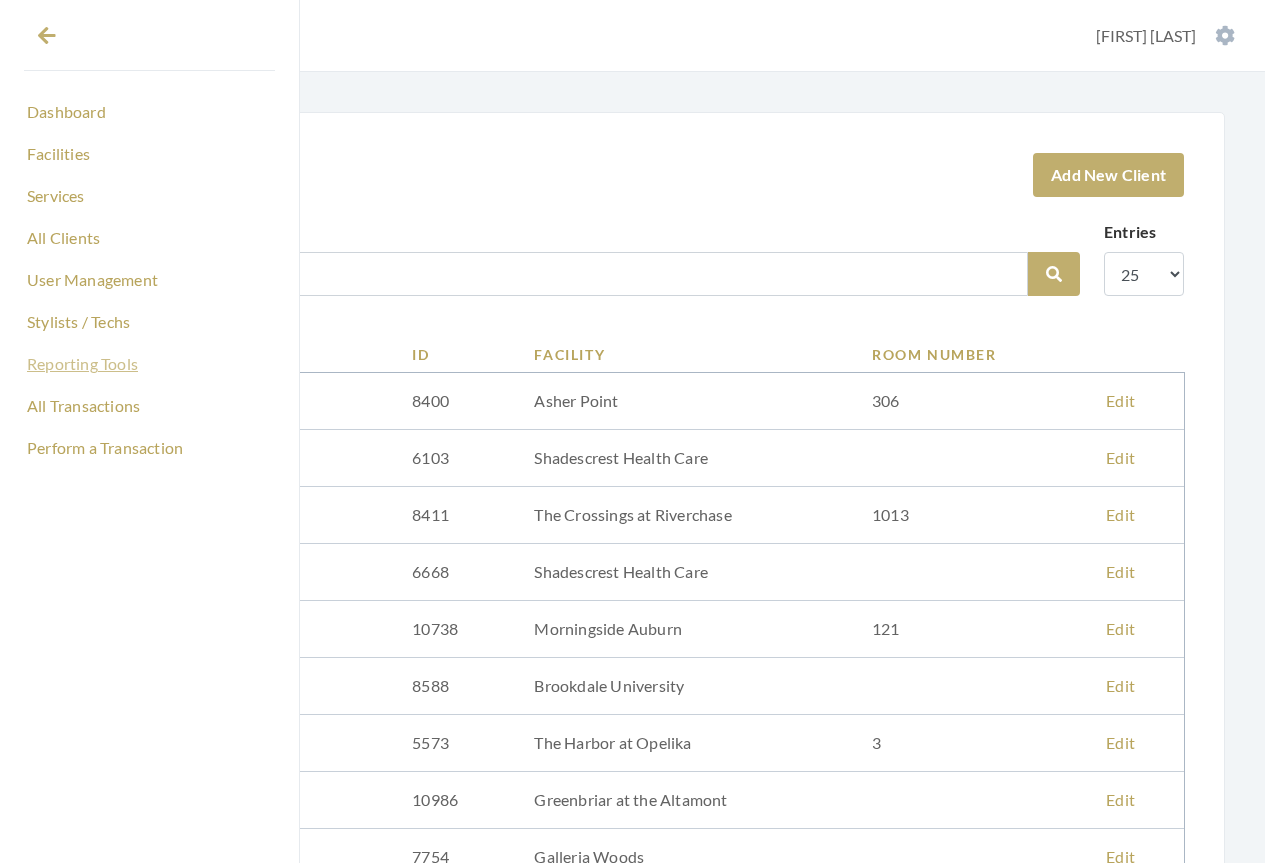 click on "Reporting Tools" at bounding box center [149, 364] 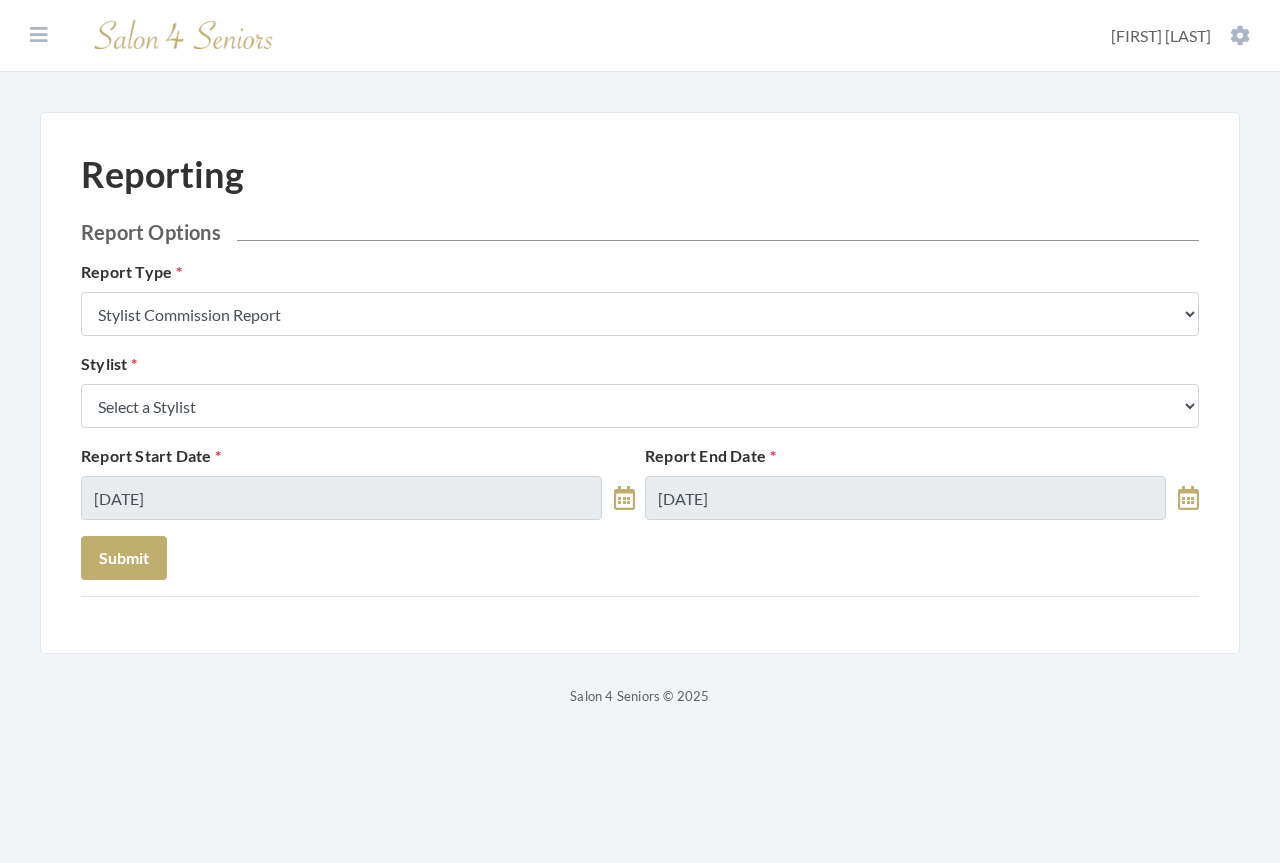 scroll, scrollTop: 0, scrollLeft: 0, axis: both 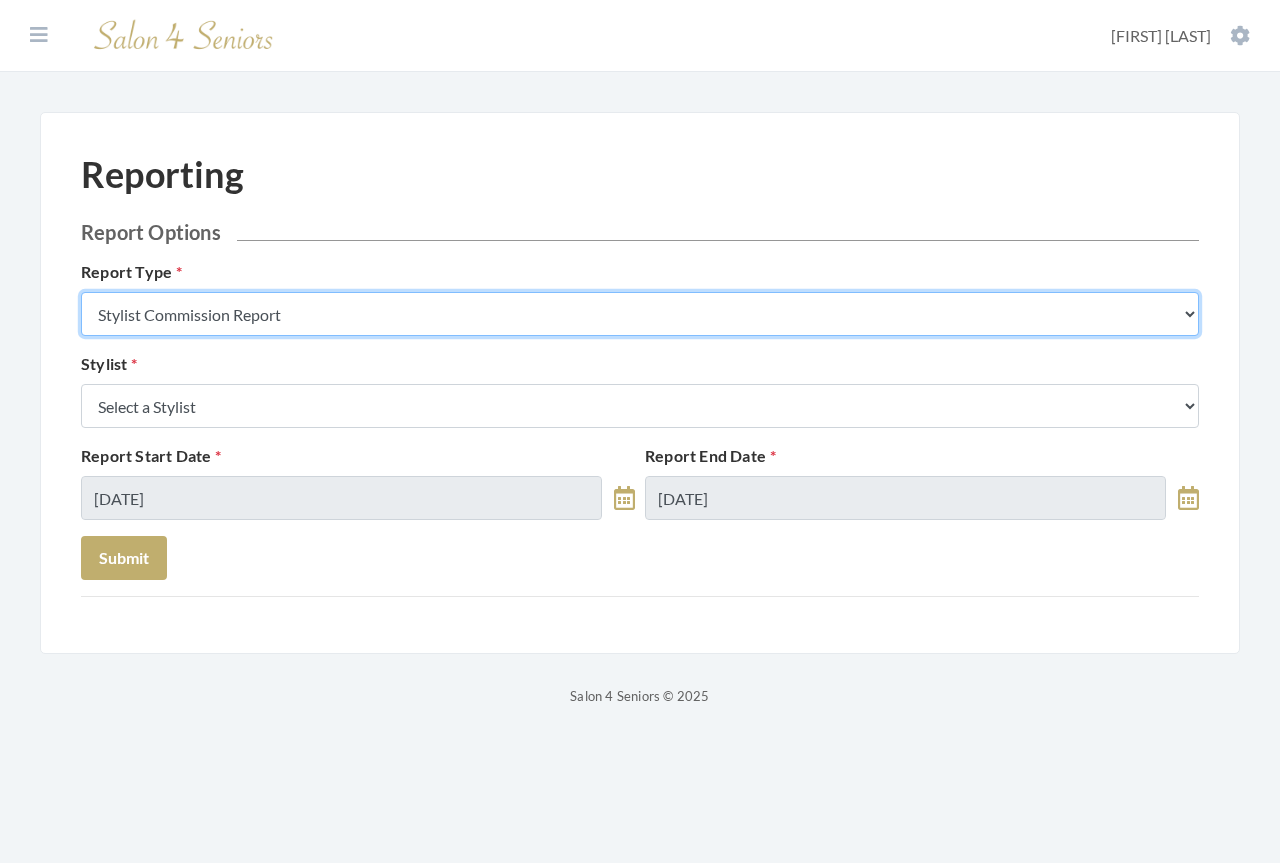 click on "Stylist Commission Report   Tech Payroll Report   Facility Billing Report   Individual Billing Report   Service History Report" at bounding box center (640, 314) 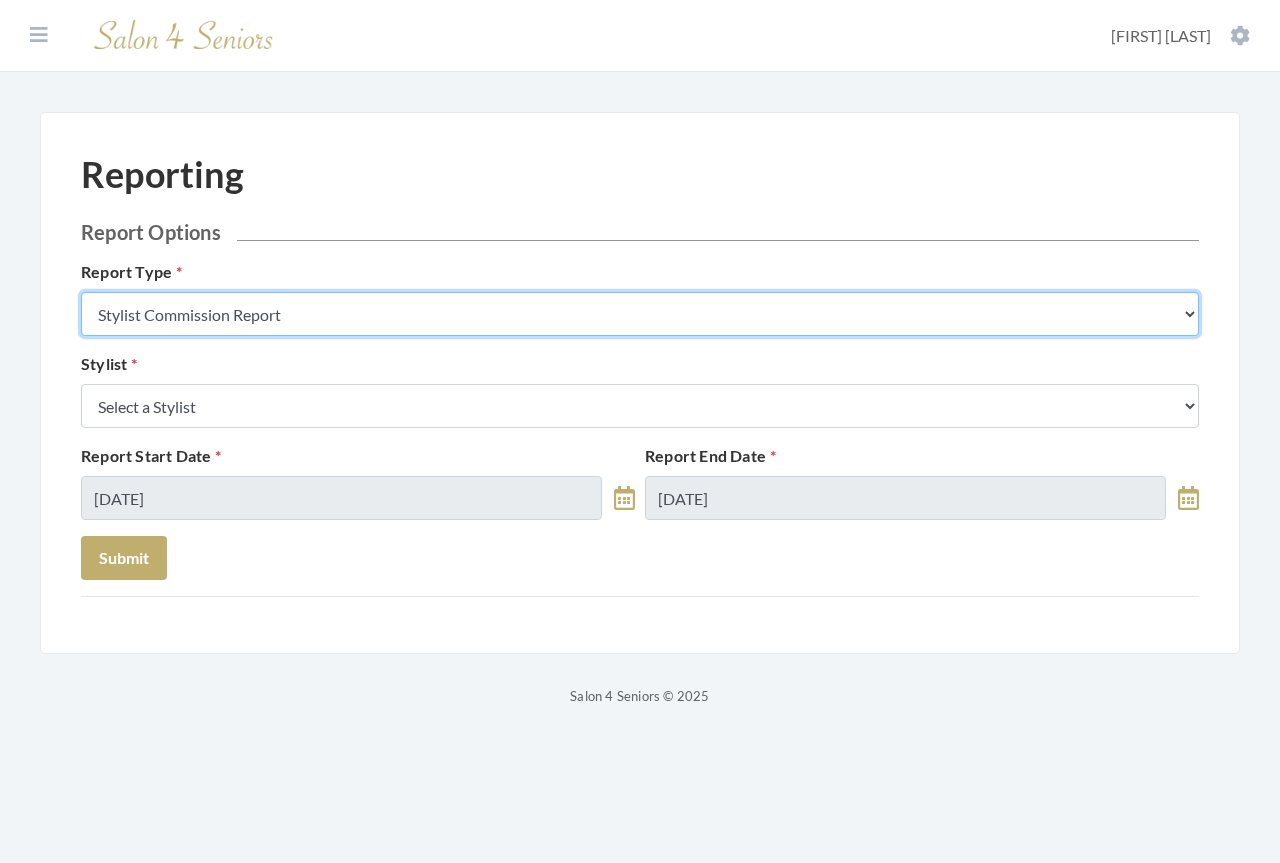 select on "facility" 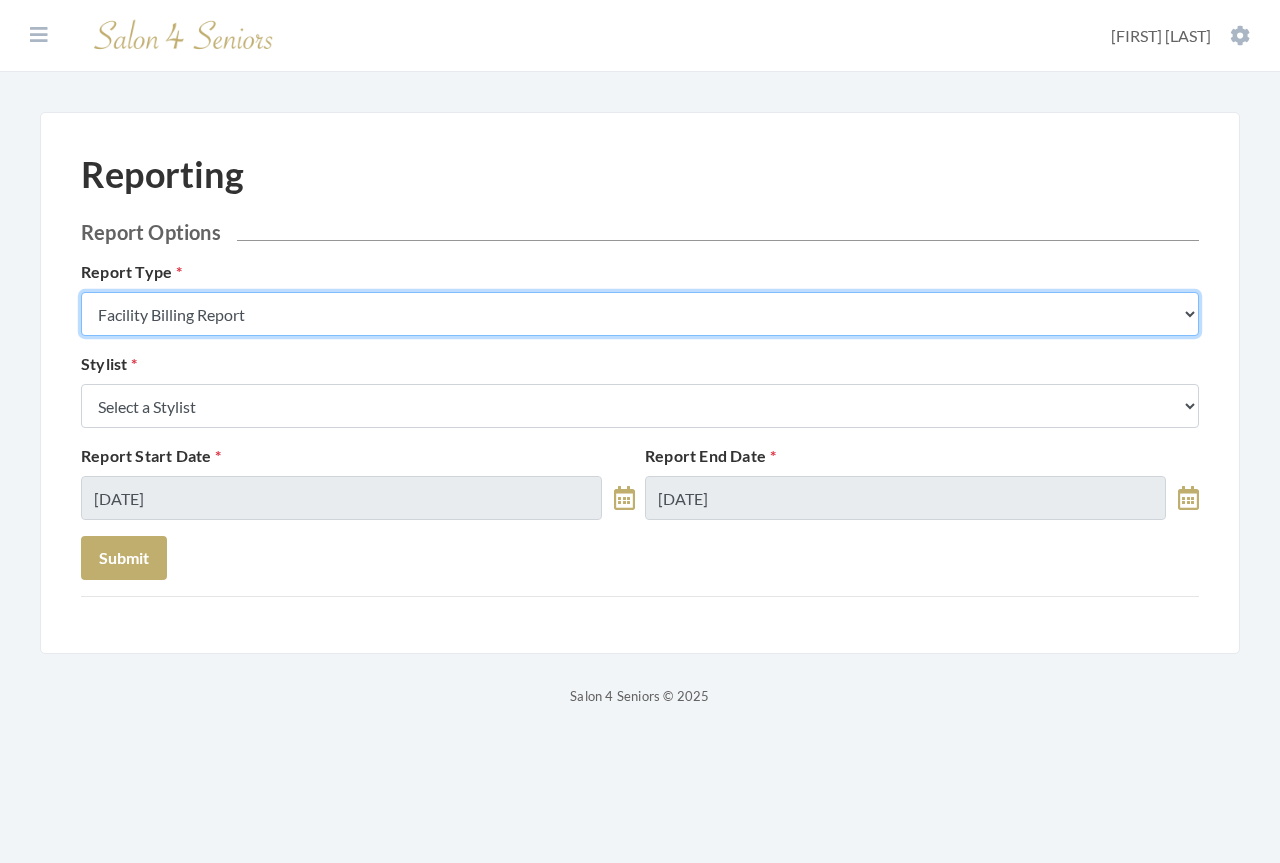 click on "Stylist Commission Report   Tech Payroll Report   Facility Billing Report   Individual Billing Report   Service History Report" at bounding box center (640, 314) 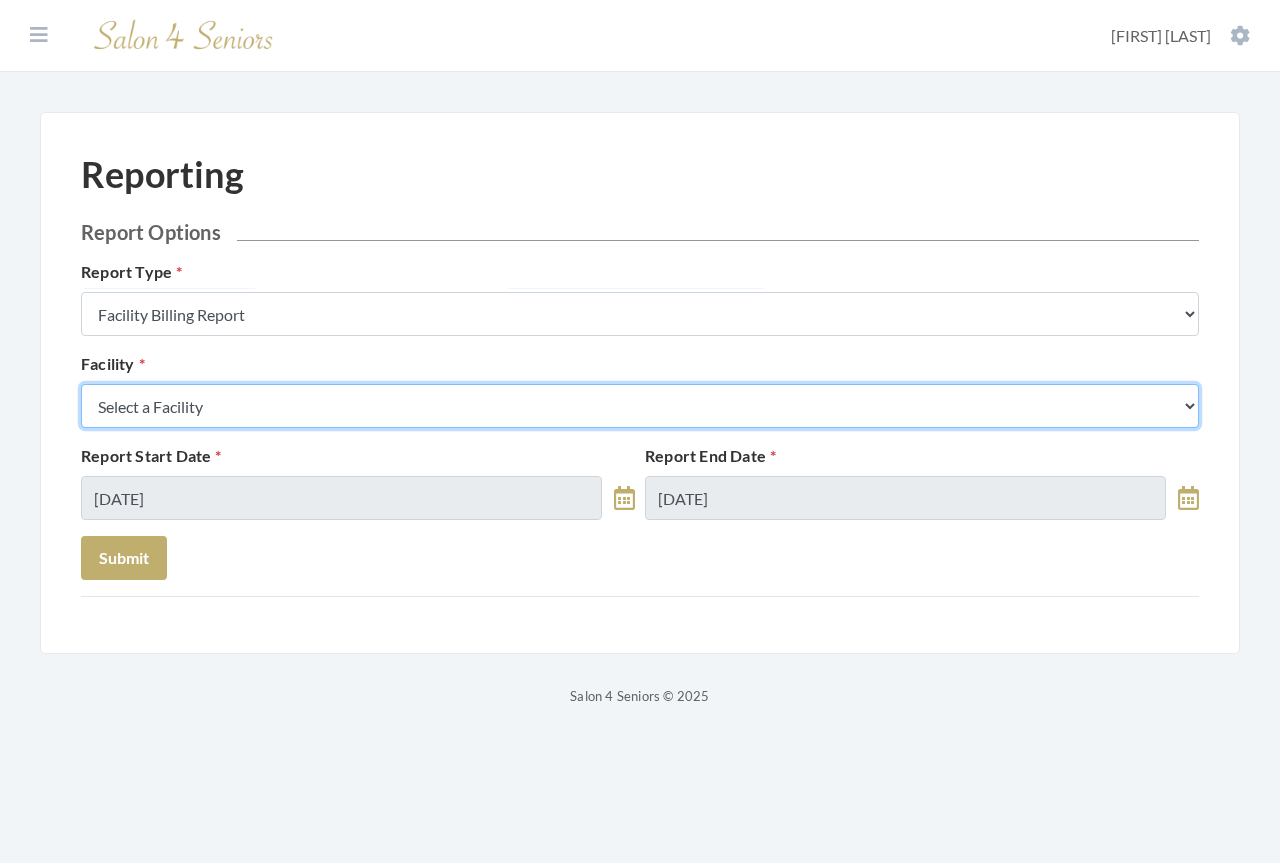 click on "Select a Facility   Arbor Lakes NH   Asher Point   Belvedere Commons   Brookdale Jones Farm   Brookdale University   Cook Springs   Creekside at Three Rivers   East Glen Nursing Home   Fair Haven   Fleming Farms   Galleria Woods   Greenbriar at the Altamont   Haven Gulf Shores   Haven Memory Care on Halcyon   Heritage   Legacy Village   Live Oak Village   Madison Village   Meadowview   Merrill Gardens   Monark Grove at Madison   Morningside Auburn   Neighborhood at  Cullman   Residences at Wellpoint   Shadescrest Health Care   St. Martin's in the Pines   The Crossings at Riverchase   The Harbor at Opelika   Wesley Gardens   Wesley Place" at bounding box center (640, 406) 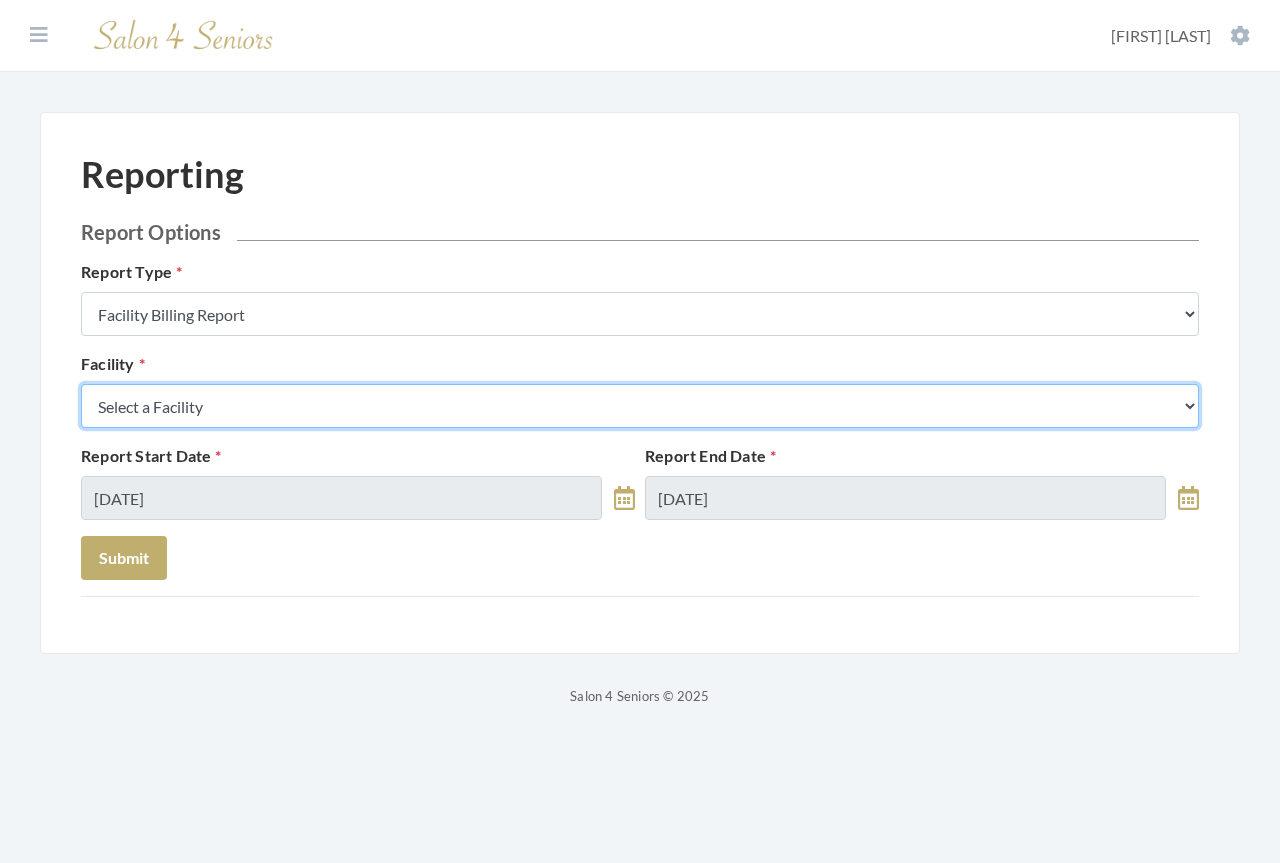 select on "3" 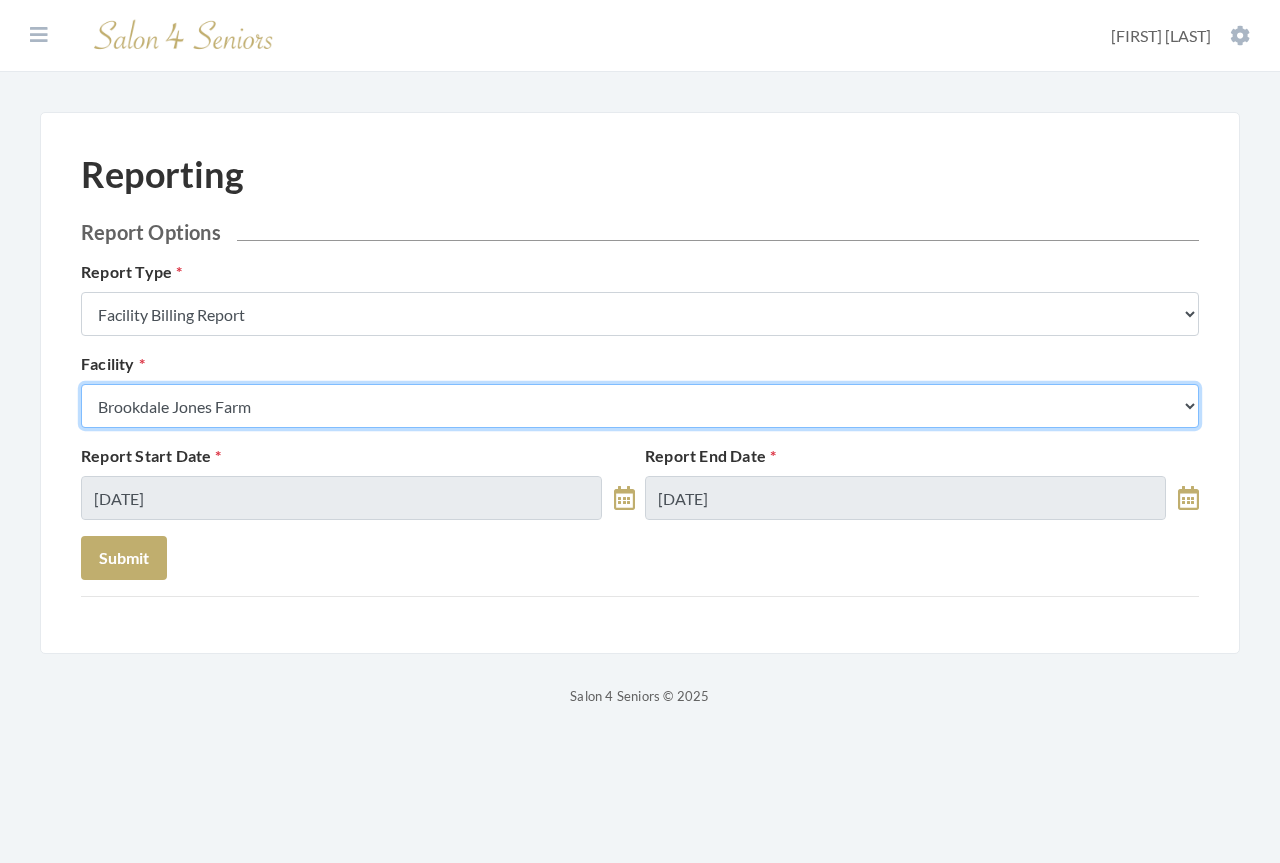 click on "Select a Facility   Arbor Lakes NH   Asher Point   Belvedere Commons   Brookdale Jones Farm   Brookdale University   Cook Springs   Creekside at Three Rivers   East Glen Nursing Home   Fair Haven   Fleming Farms   Galleria Woods   Greenbriar at the Altamont   Haven Gulf Shores   Haven Memory Care on Halcyon   Heritage   Legacy Village   Live Oak Village   Madison Village   Meadowview   Merrill Gardens   Monark Grove at Madison   Morningside Auburn   Neighborhood at  Cullman   Residences at Wellpoint   Shadescrest Health Care   St. Martin's in the Pines   The Crossings at Riverchase   The Harbor at Opelika   Wesley Gardens   Wesley Place" at bounding box center (640, 406) 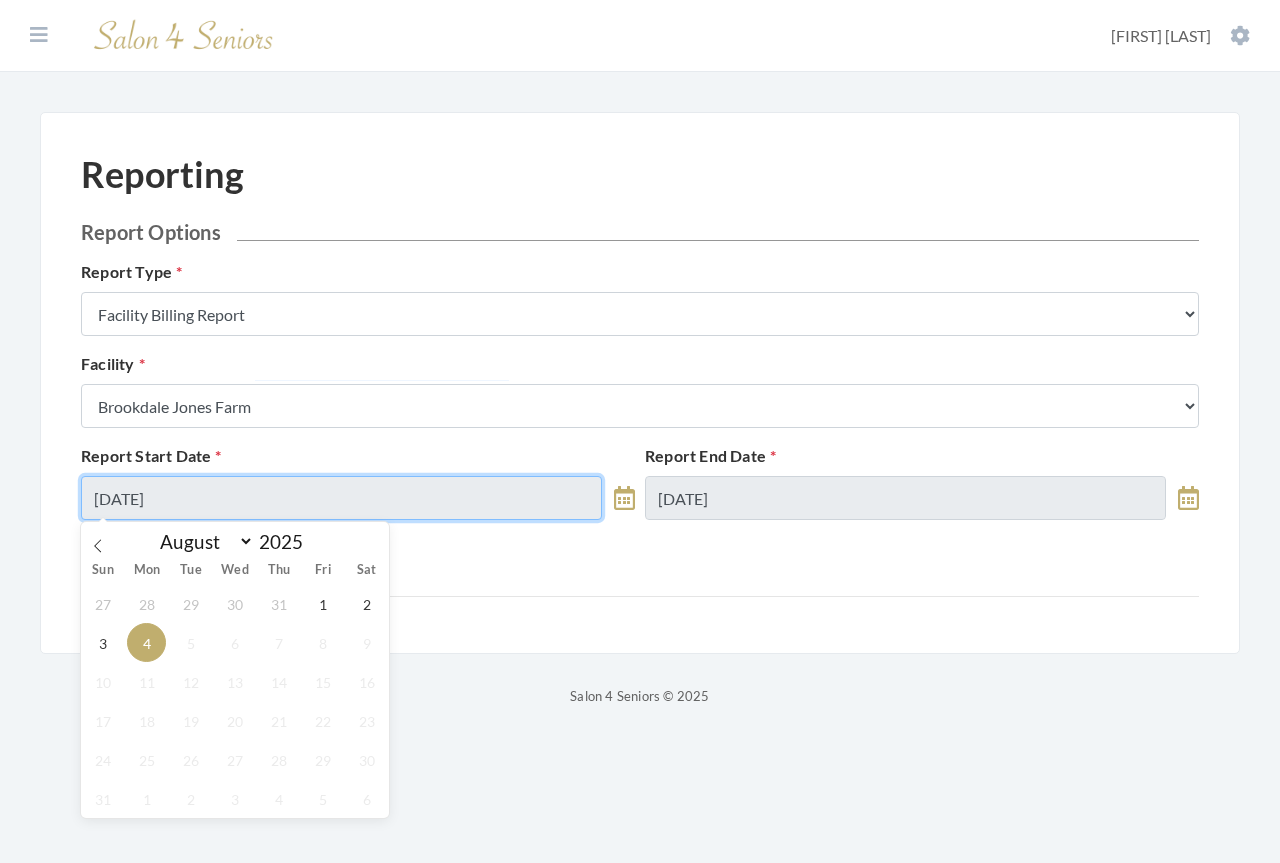 click on "08/04/2025" at bounding box center [341, 498] 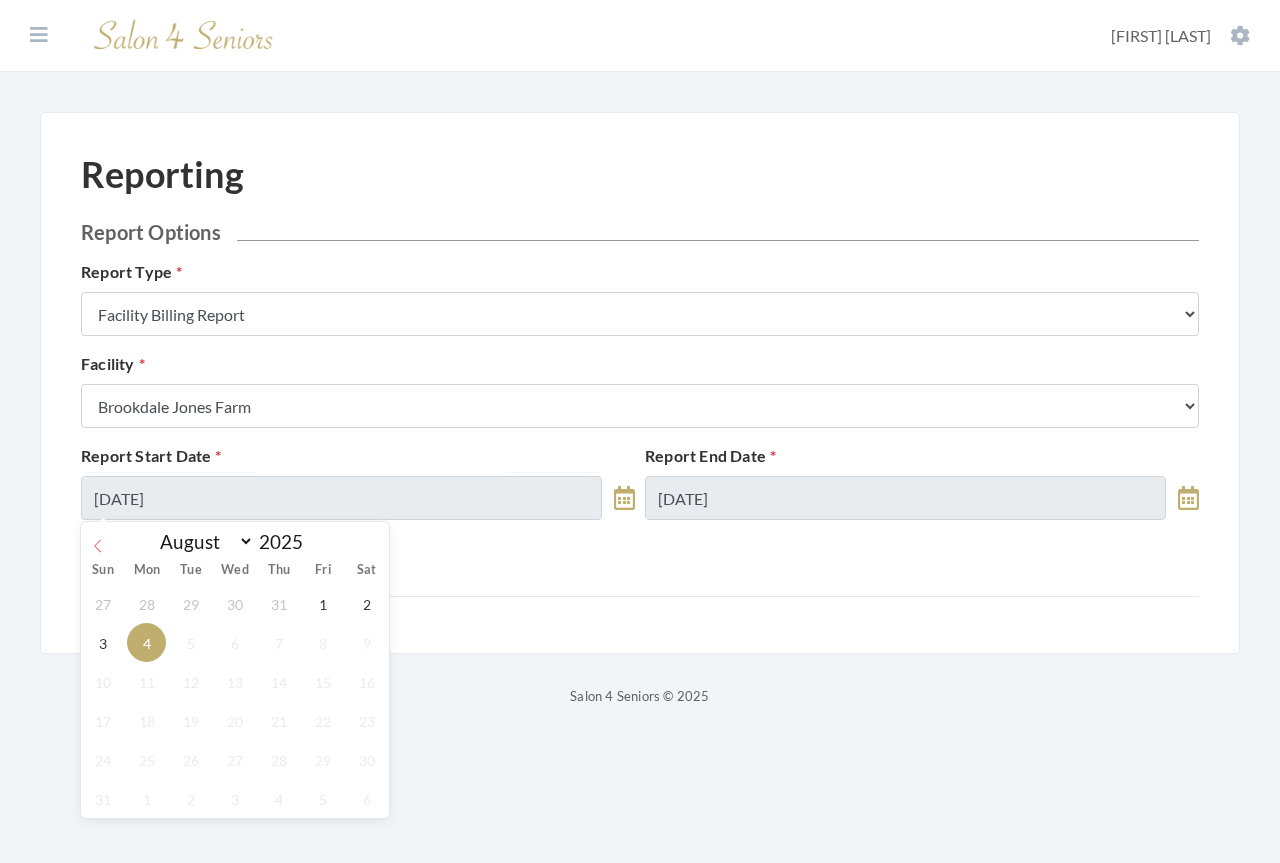 click 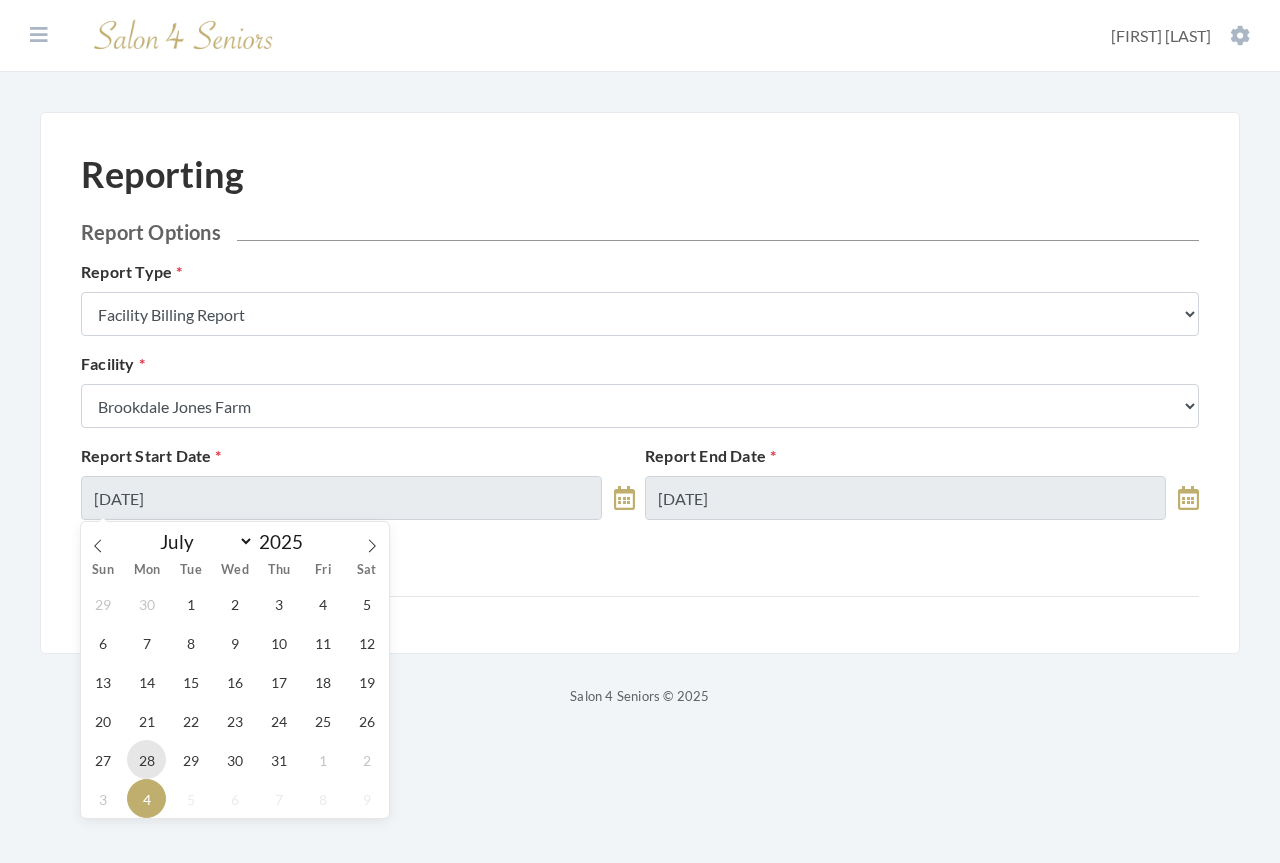 click on "28" at bounding box center (146, 759) 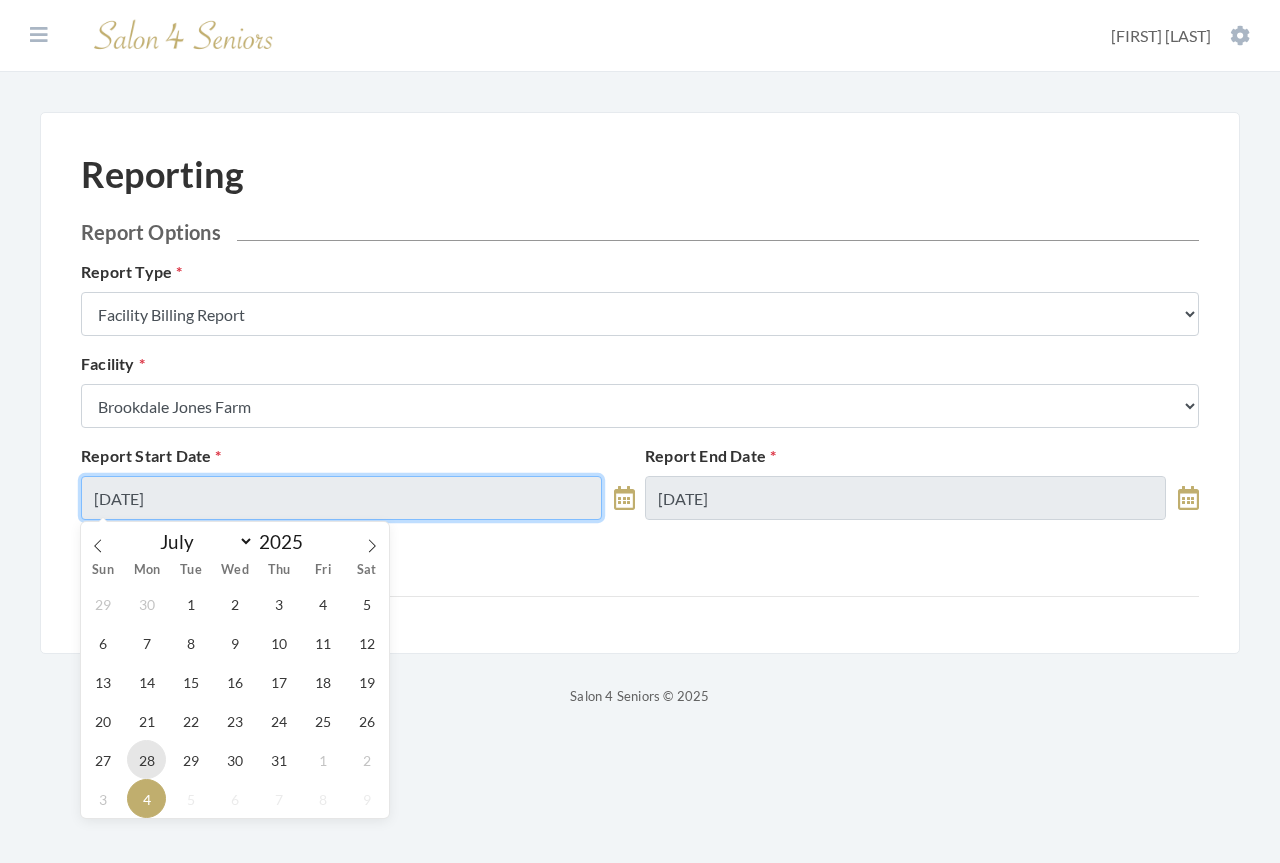 type on "07/28/2025" 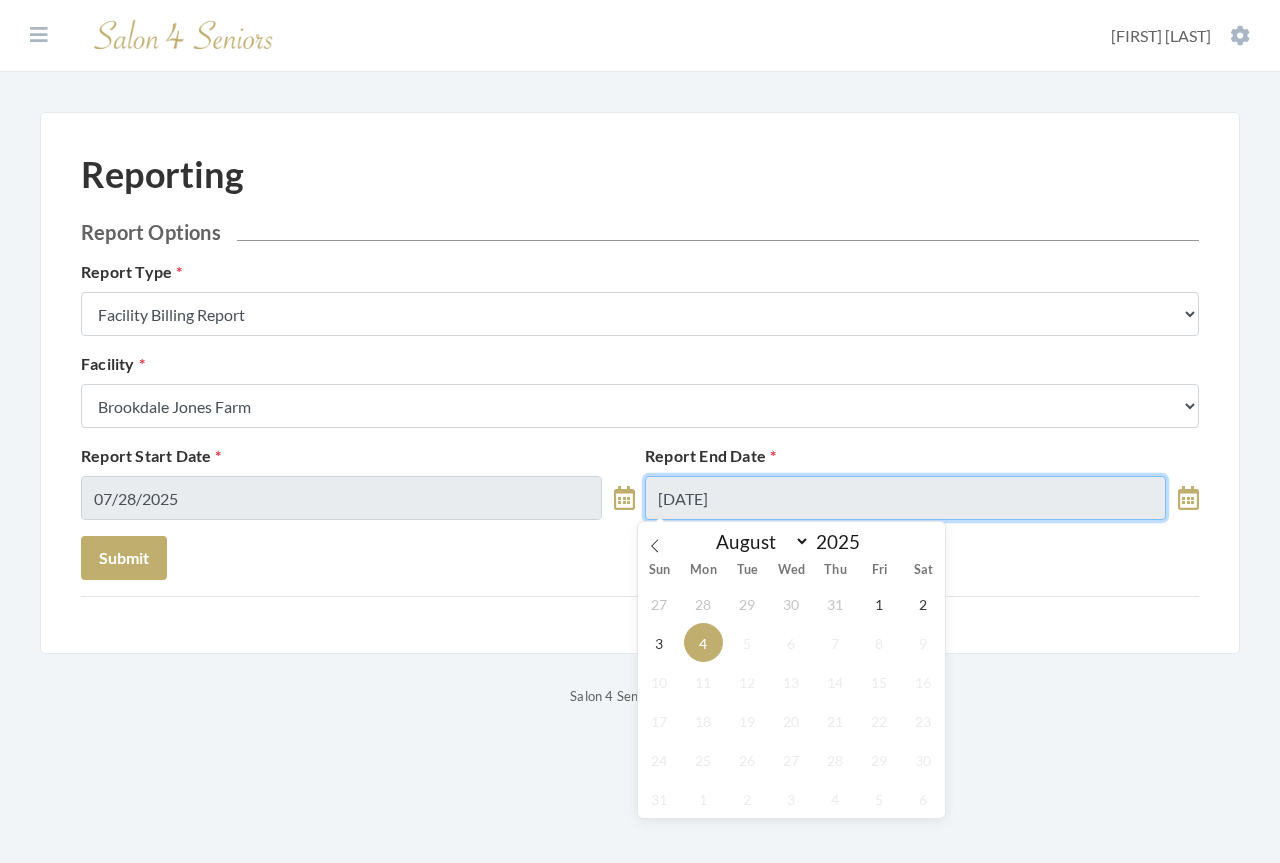 click on "08/04/2025" at bounding box center (905, 498) 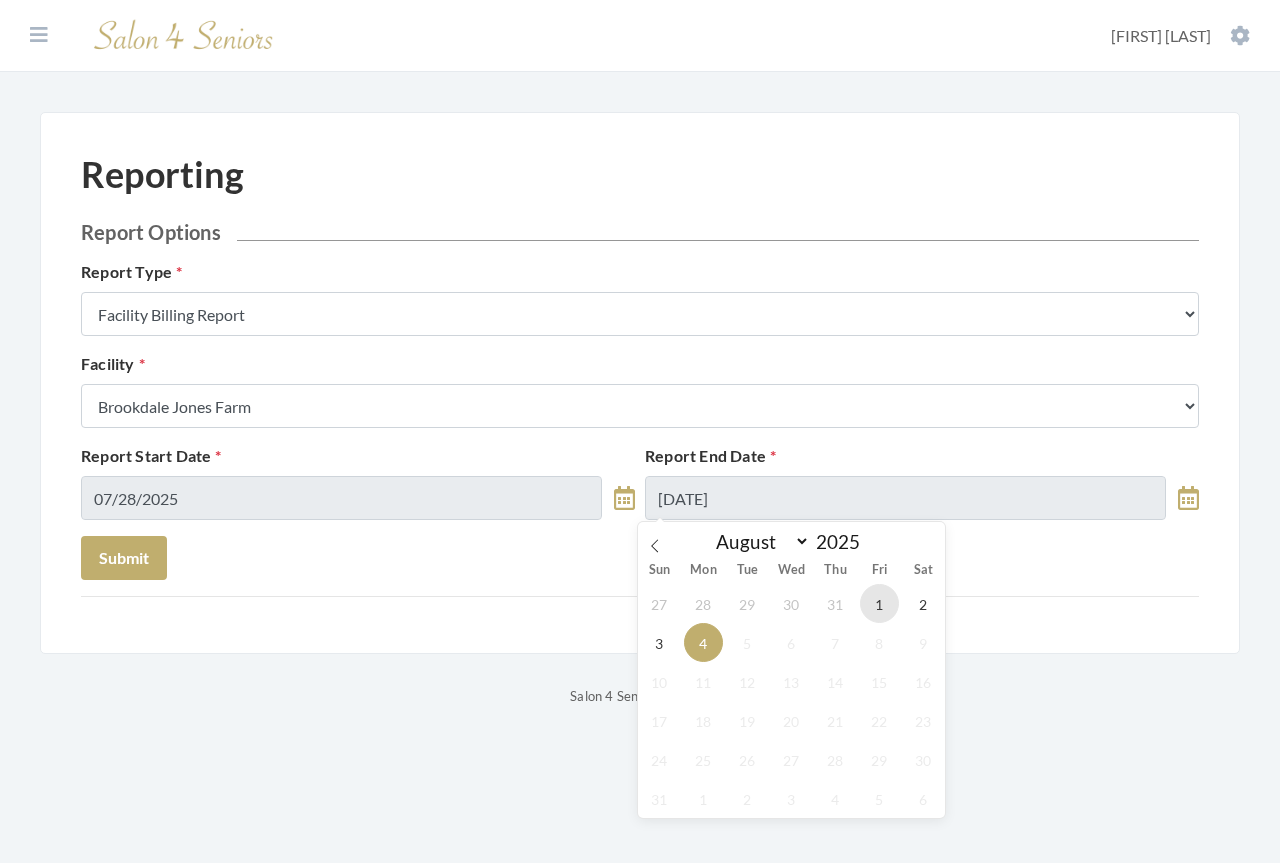 click on "1" at bounding box center [879, 603] 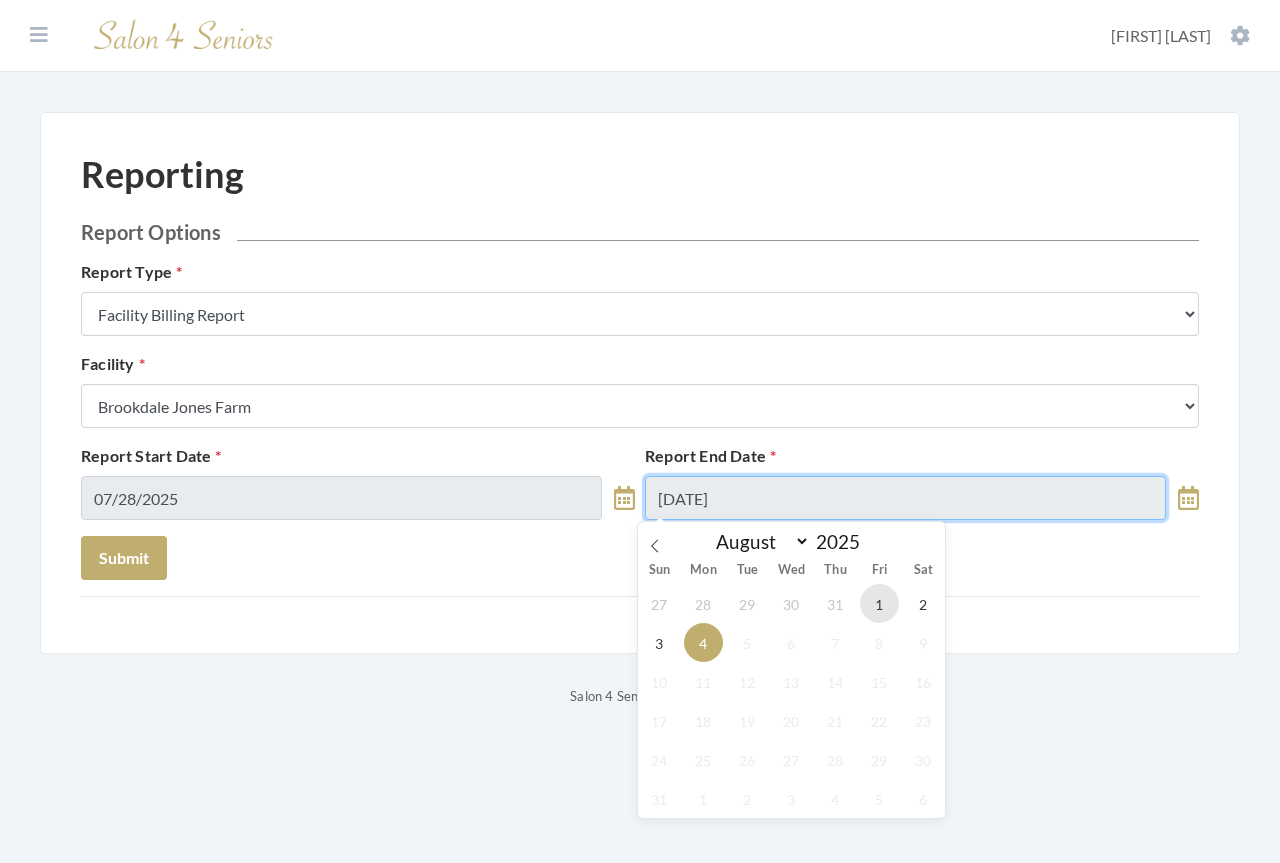 type on "08/01/2025" 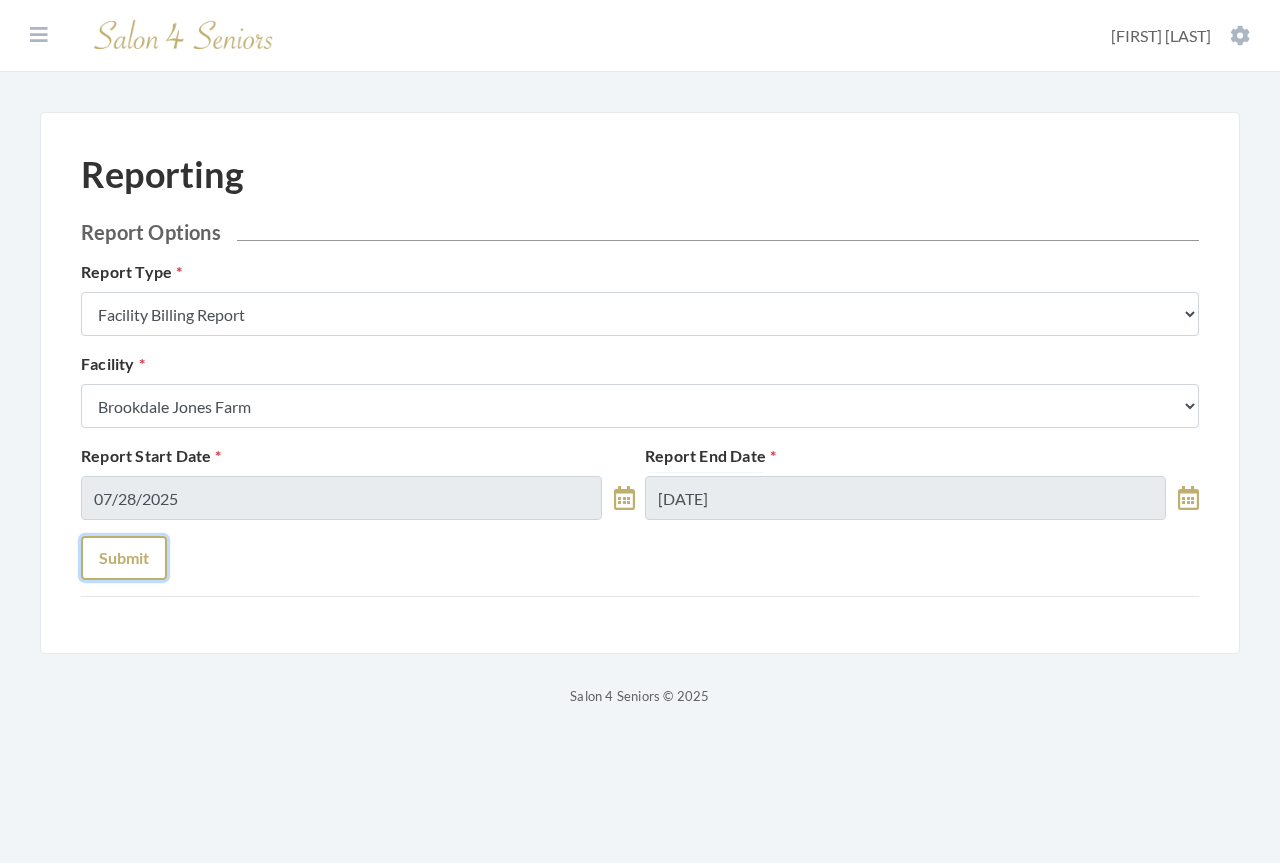 click on "Submit" at bounding box center (124, 558) 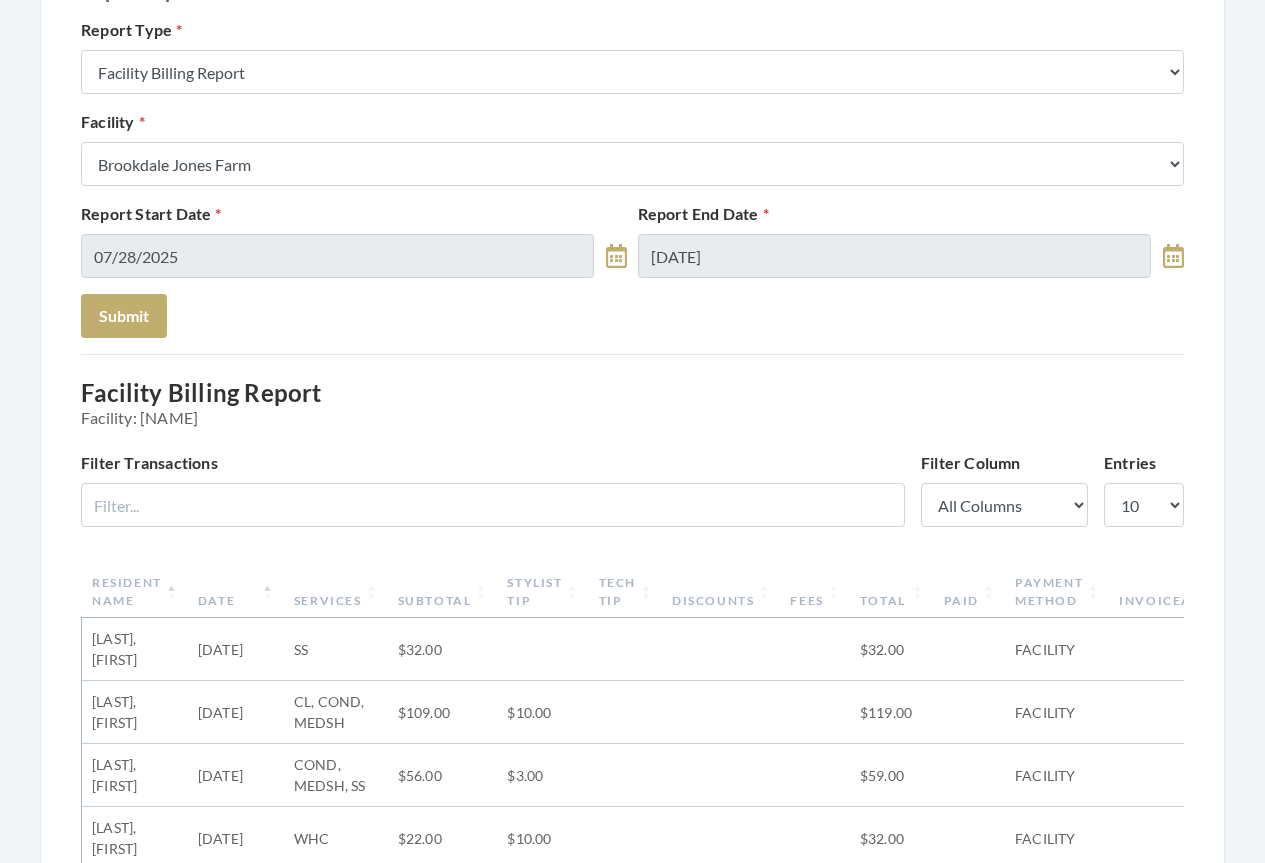 scroll, scrollTop: 0, scrollLeft: 0, axis: both 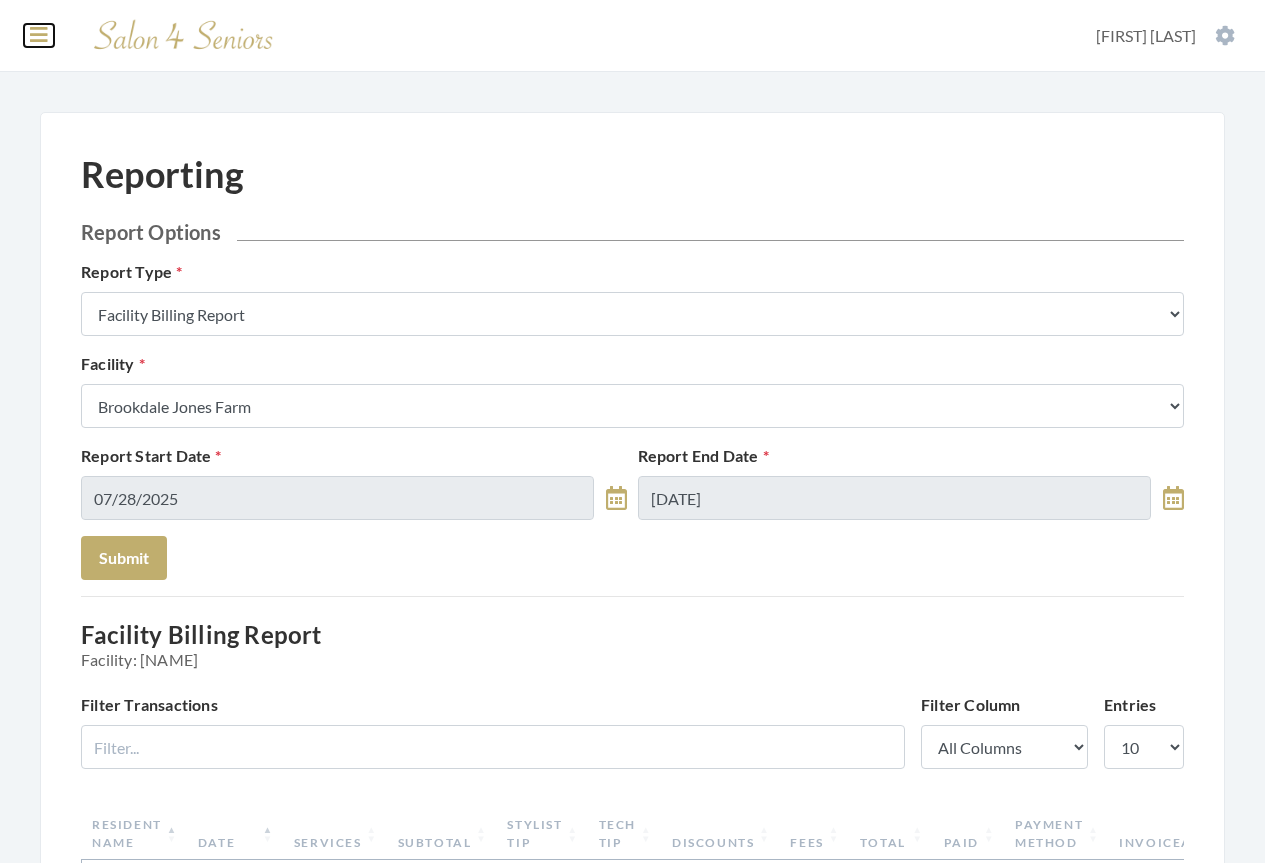 click at bounding box center (39, 35) 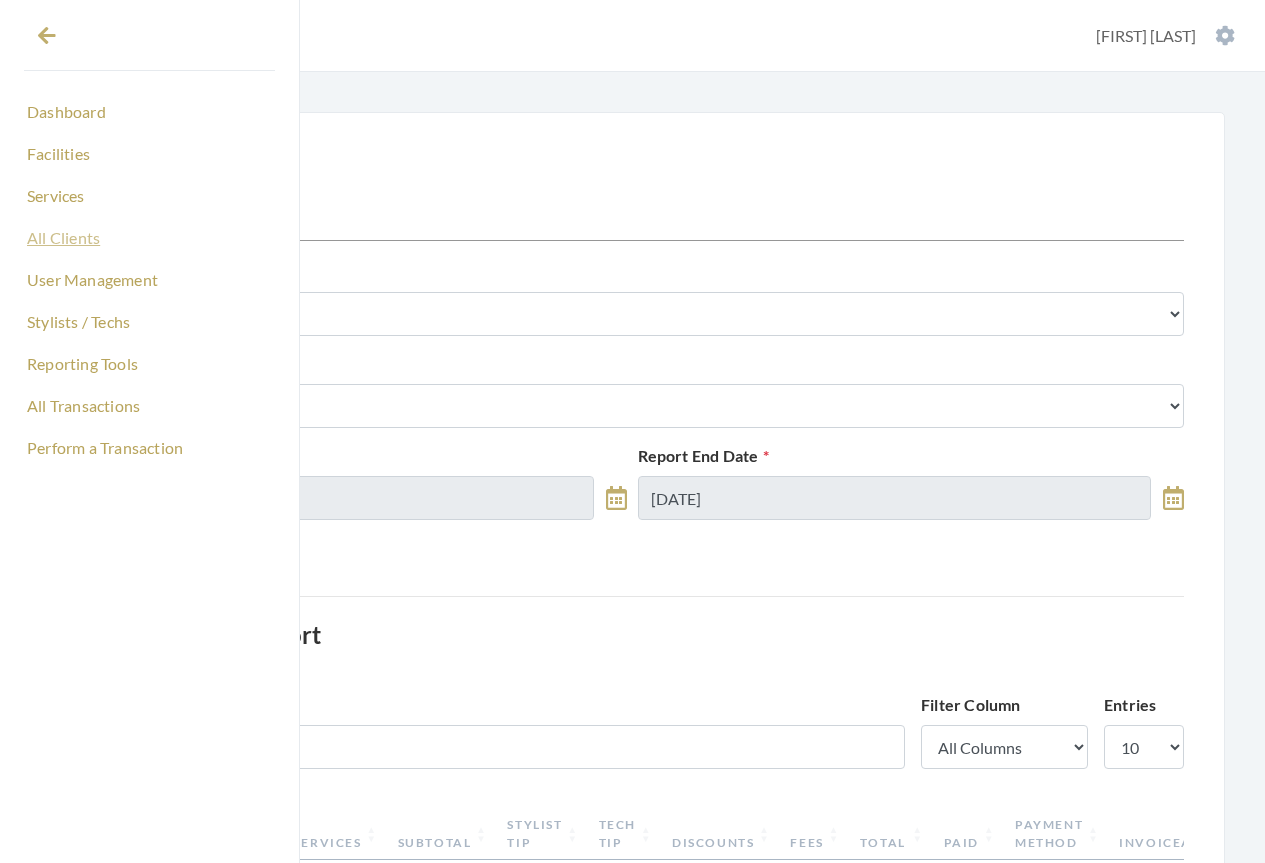 click on "All Clients" at bounding box center (149, 238) 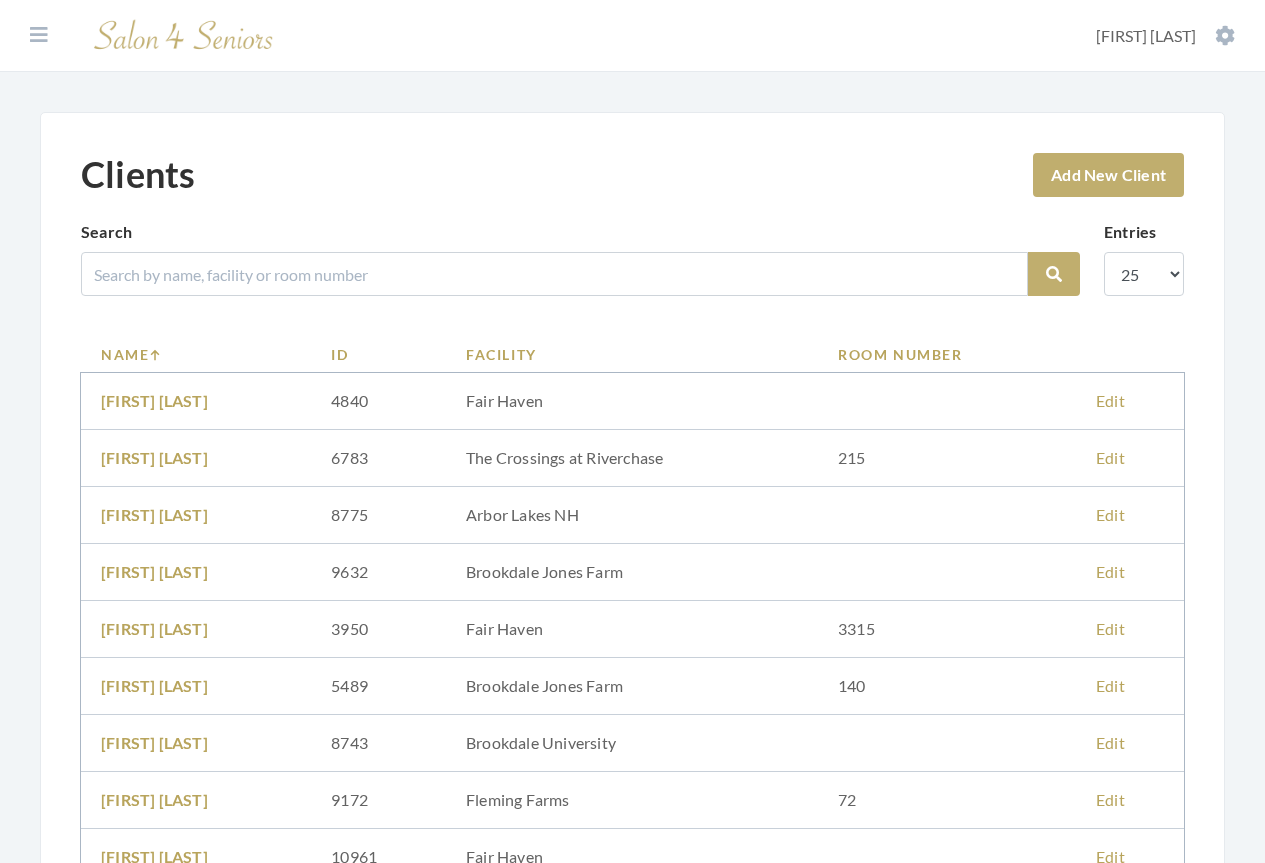 scroll, scrollTop: 0, scrollLeft: 0, axis: both 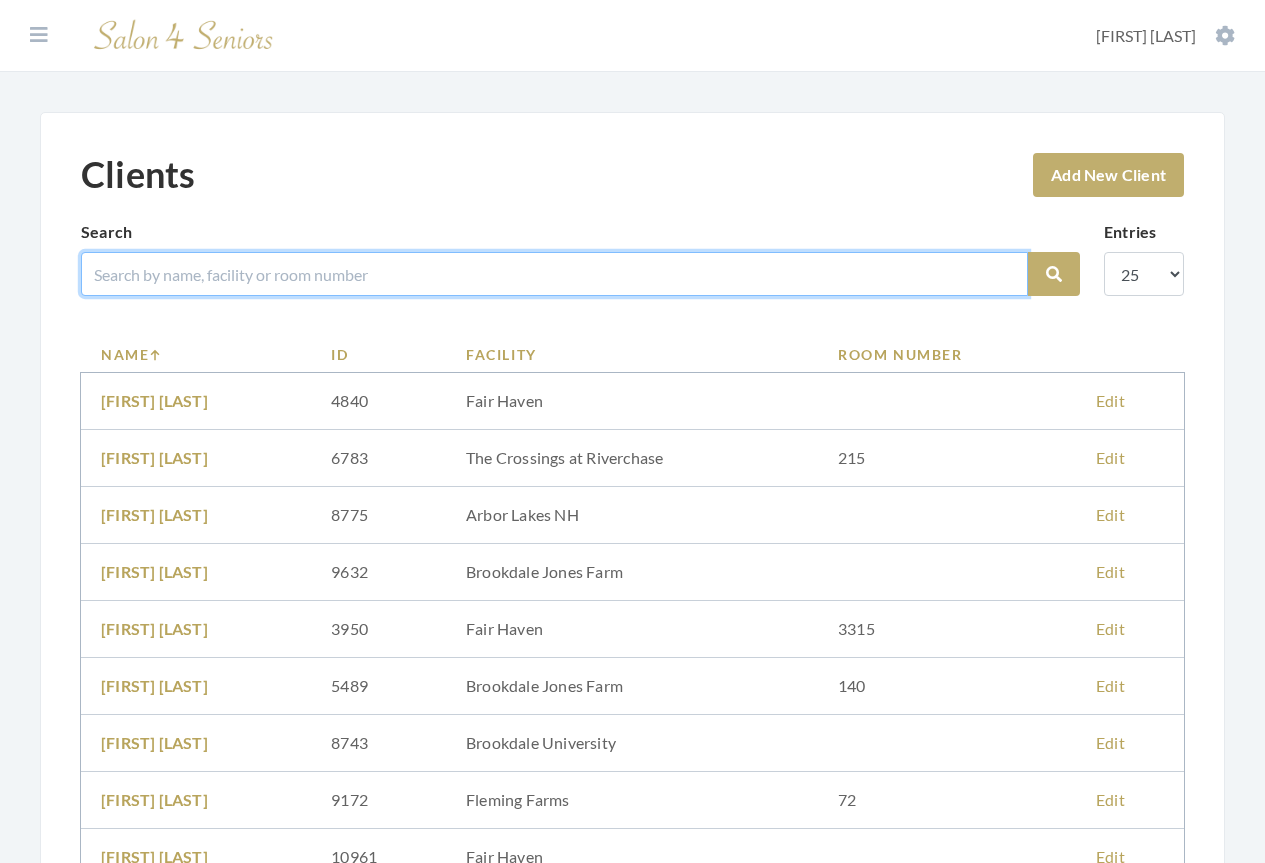 click at bounding box center [554, 274] 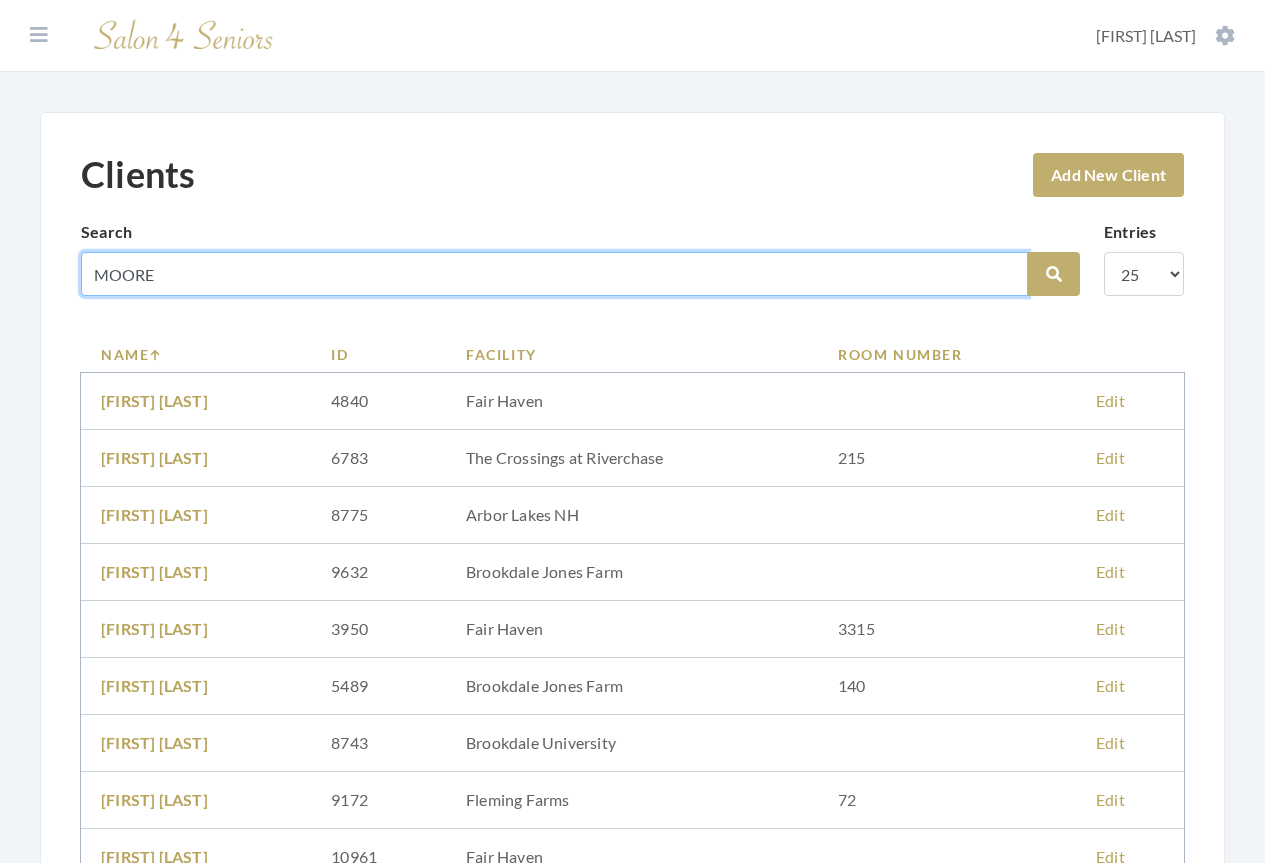 type on "MOORE" 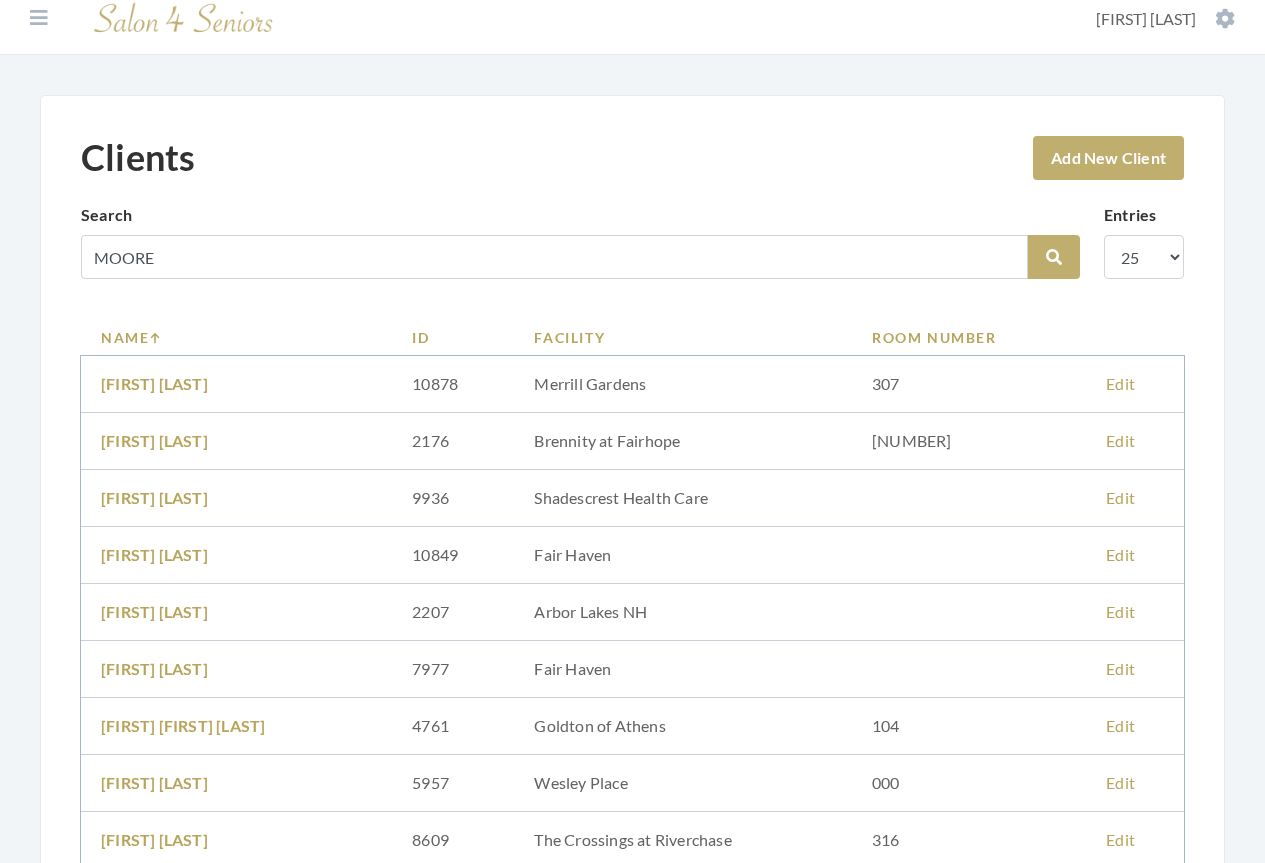 scroll, scrollTop: 0, scrollLeft: 0, axis: both 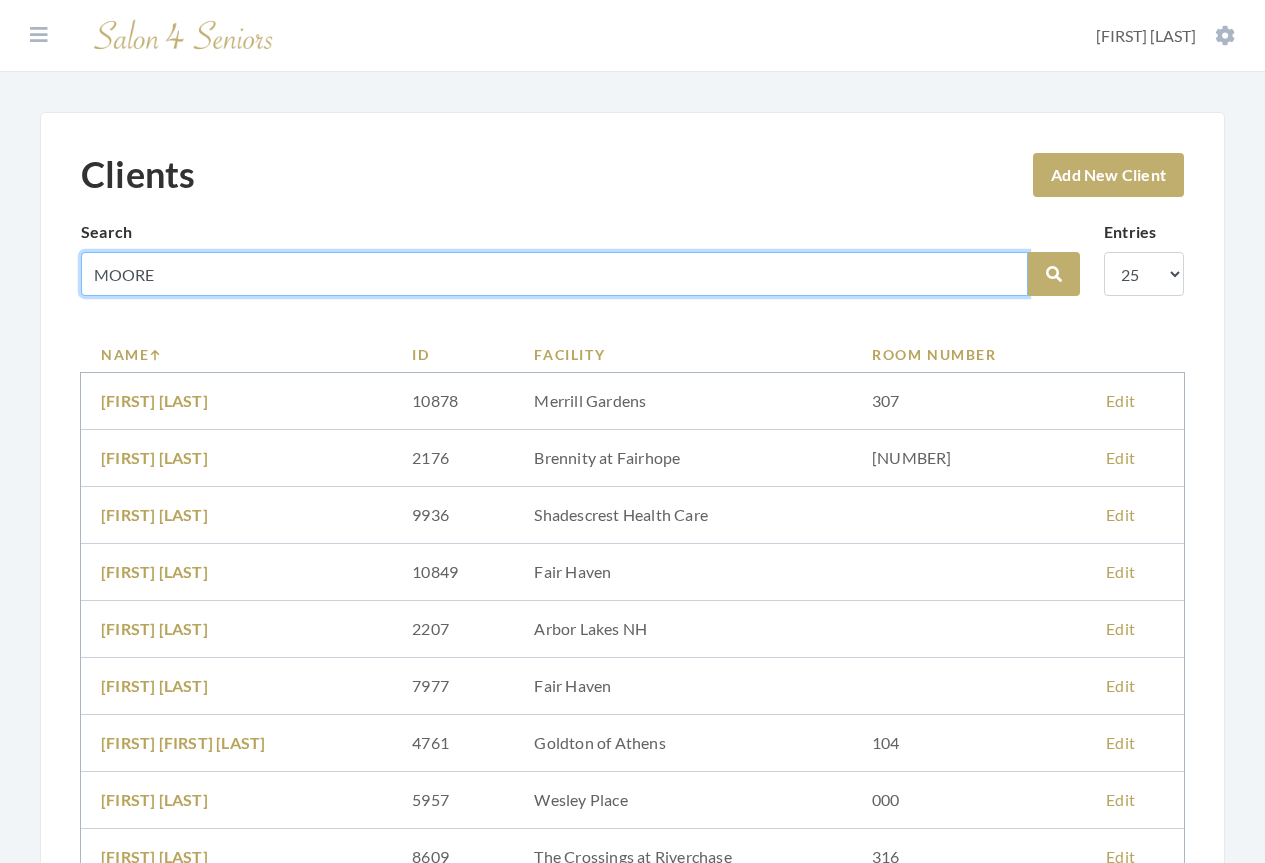 drag, startPoint x: 189, startPoint y: 271, endPoint x: -40, endPoint y: 263, distance: 229.1397 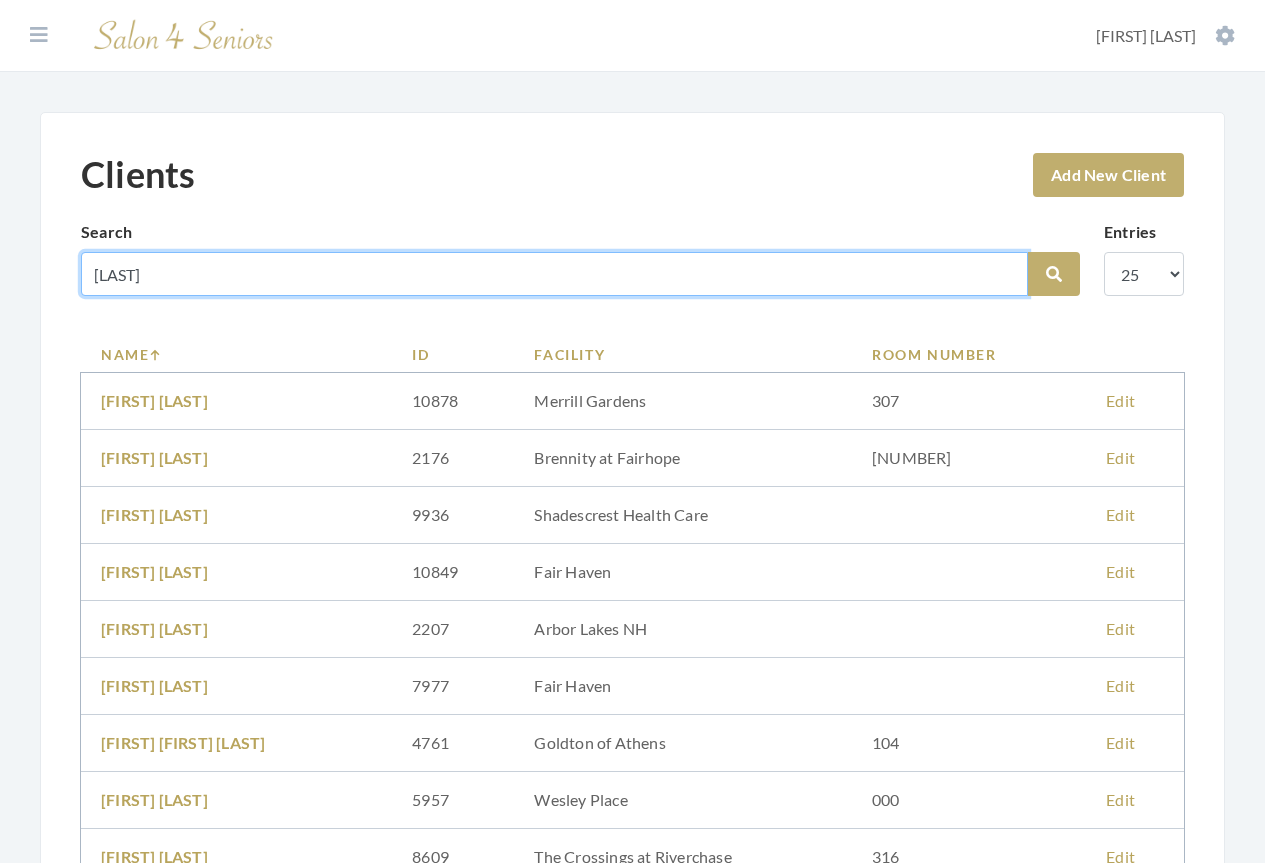 type on "[LAST]" 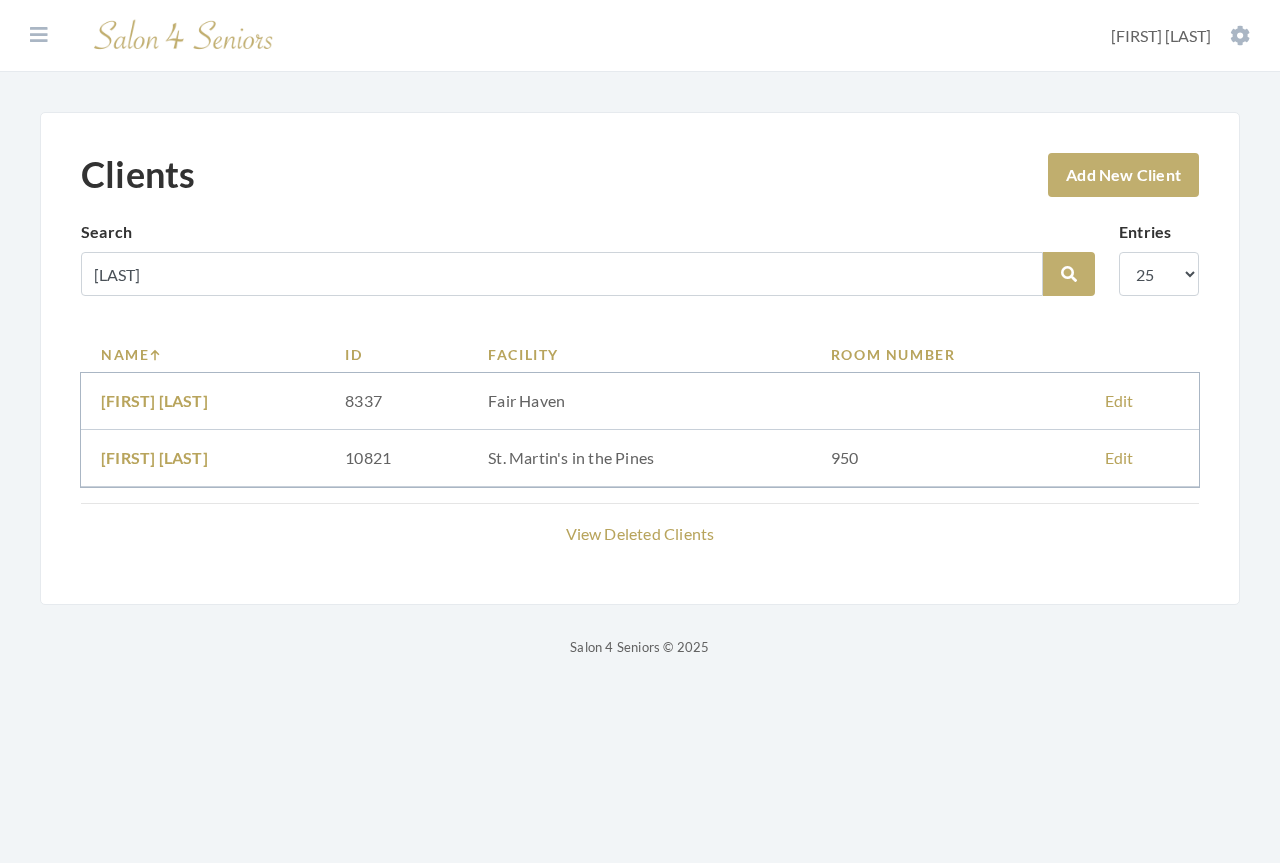 scroll, scrollTop: 0, scrollLeft: 0, axis: both 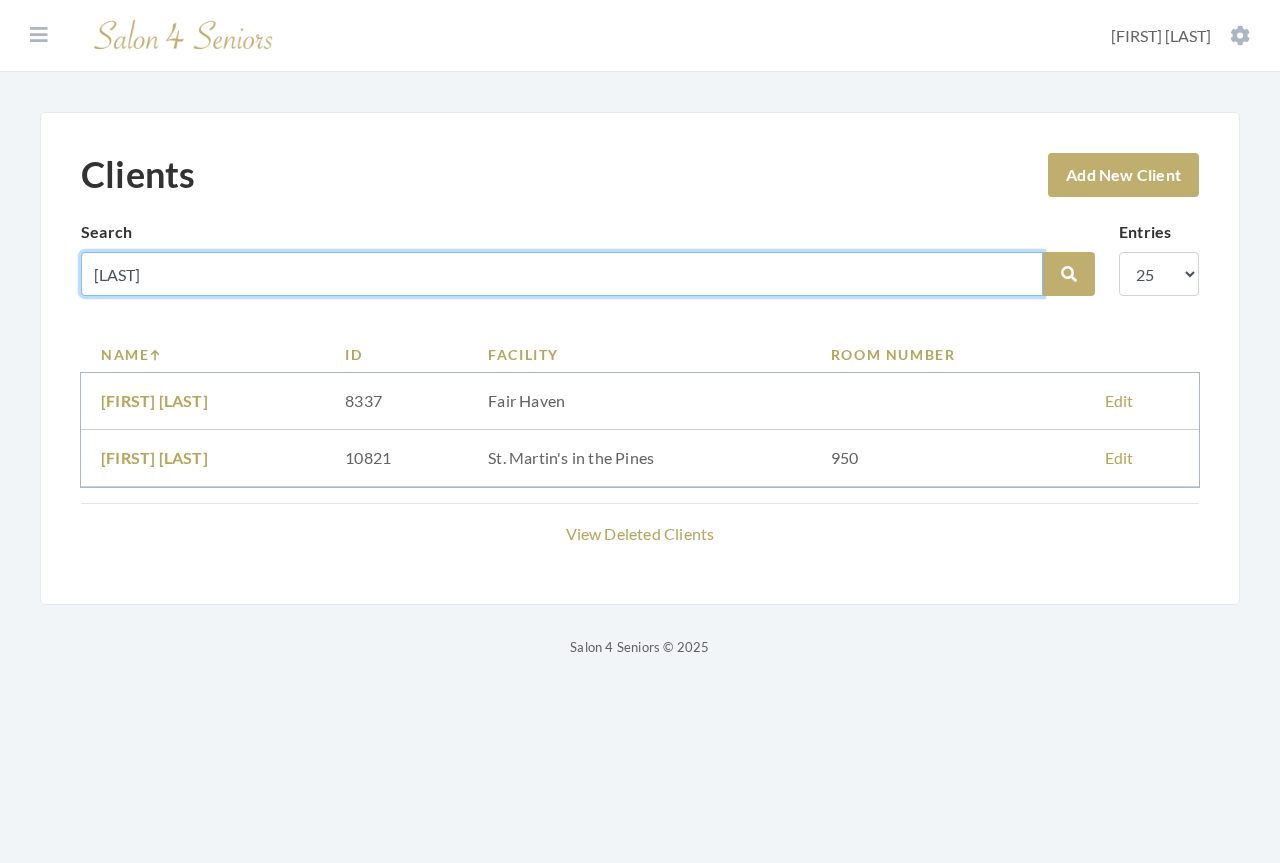 drag, startPoint x: 207, startPoint y: 273, endPoint x: 4, endPoint y: 267, distance: 203.08865 